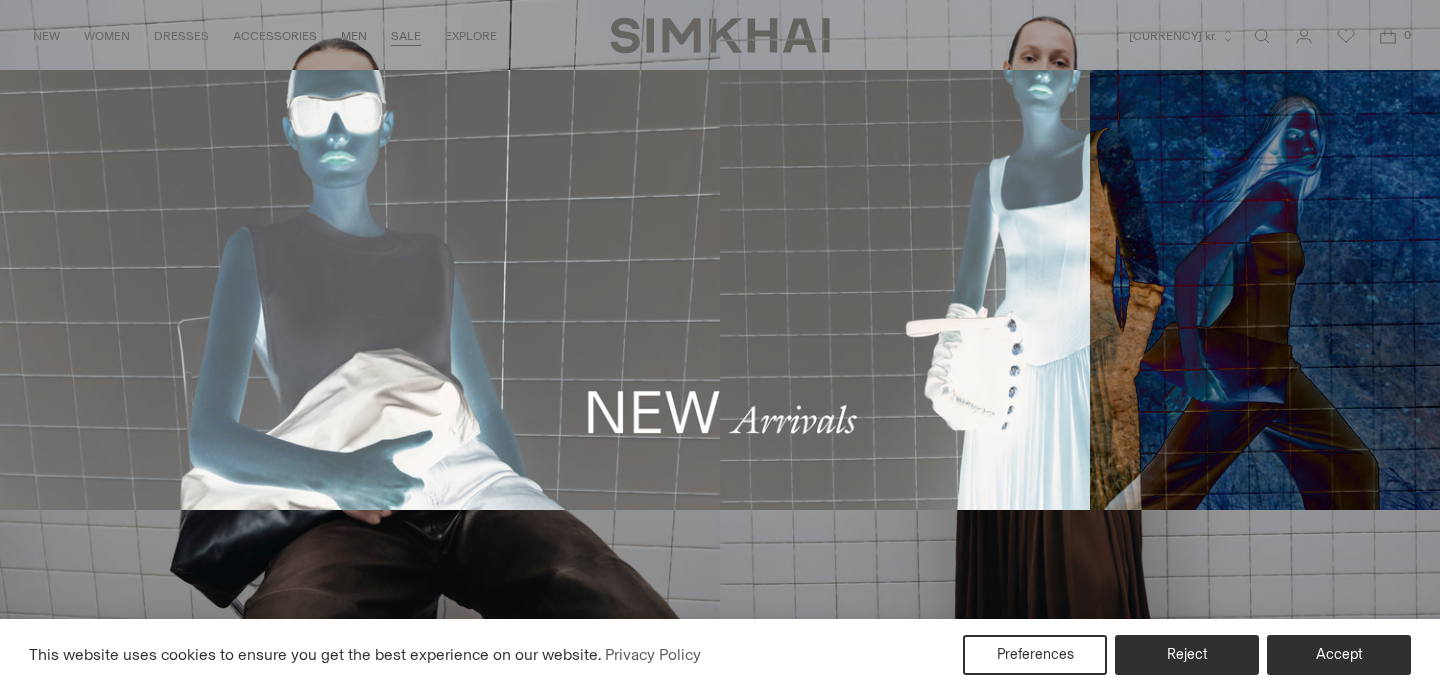 scroll, scrollTop: 0, scrollLeft: 0, axis: both 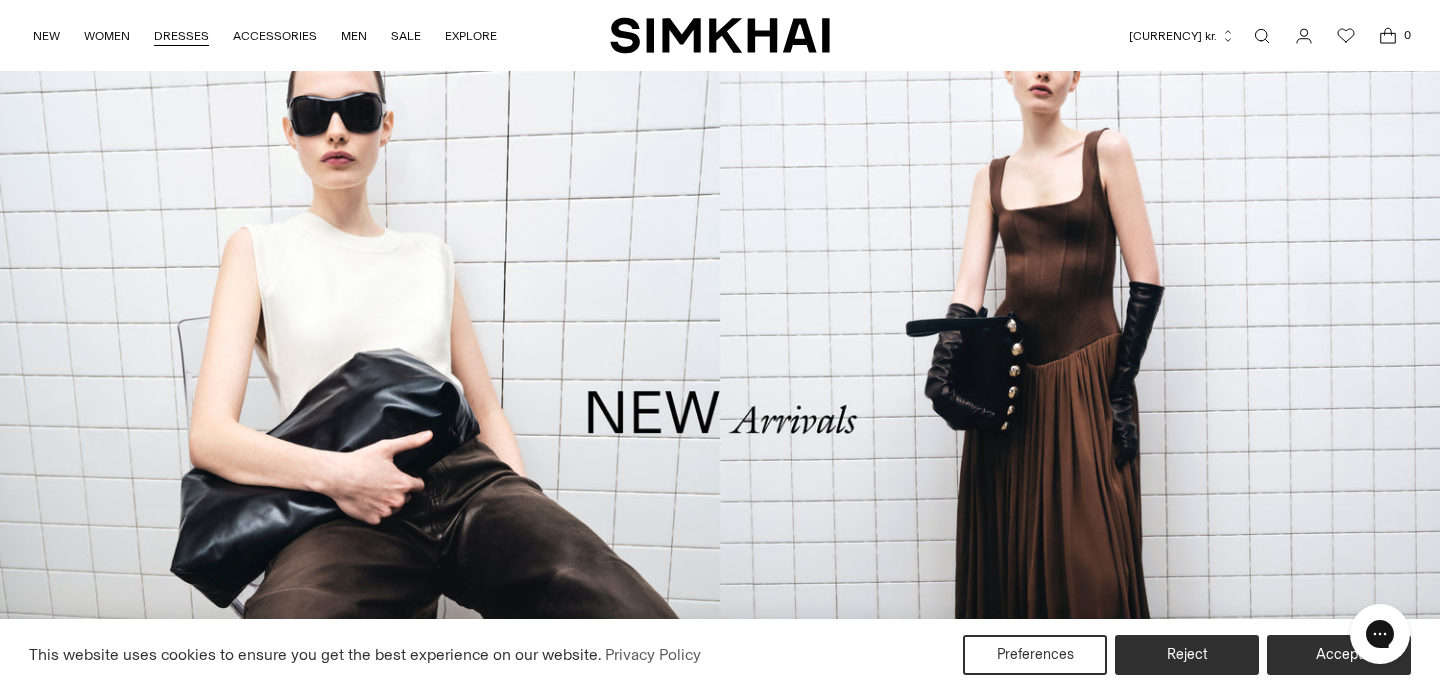 click on "DRESSES" at bounding box center [181, 36] 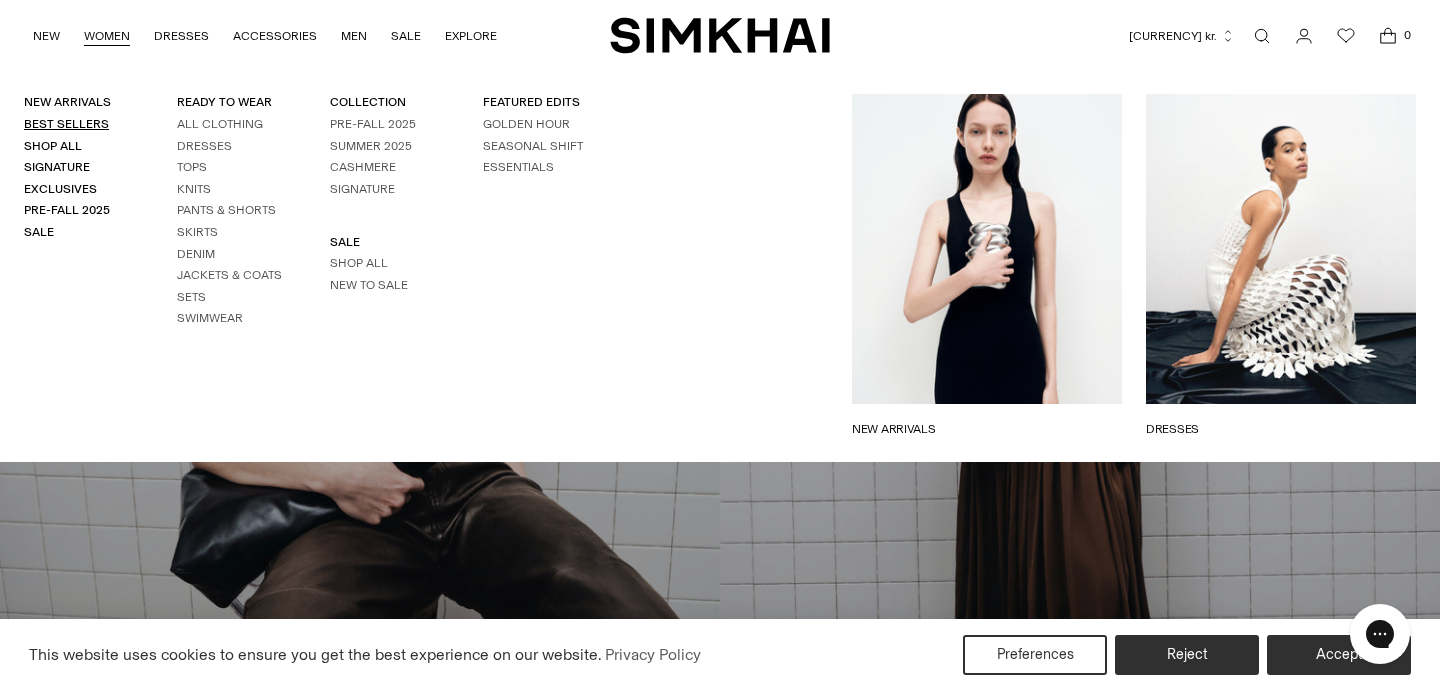 click on "Best Sellers" at bounding box center [66, 124] 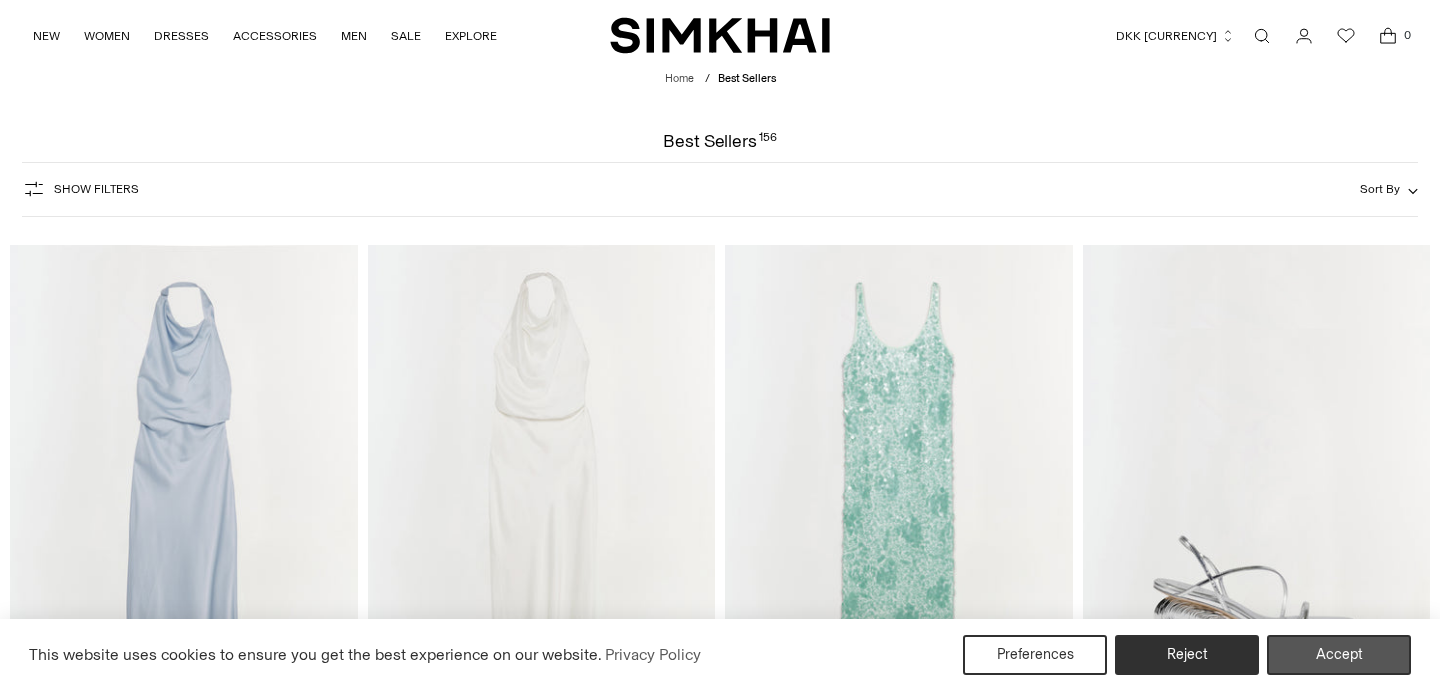 scroll, scrollTop: 0, scrollLeft: 0, axis: both 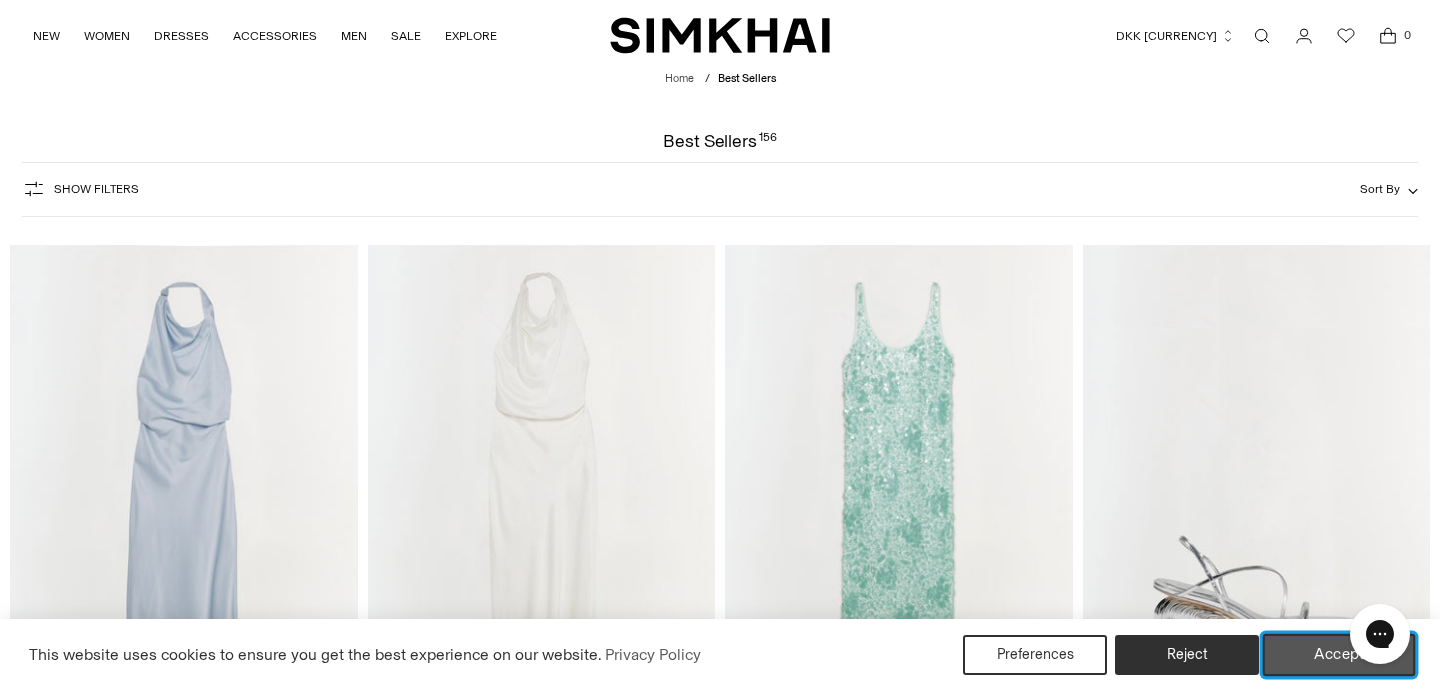 click on "Accept" at bounding box center [1339, 655] 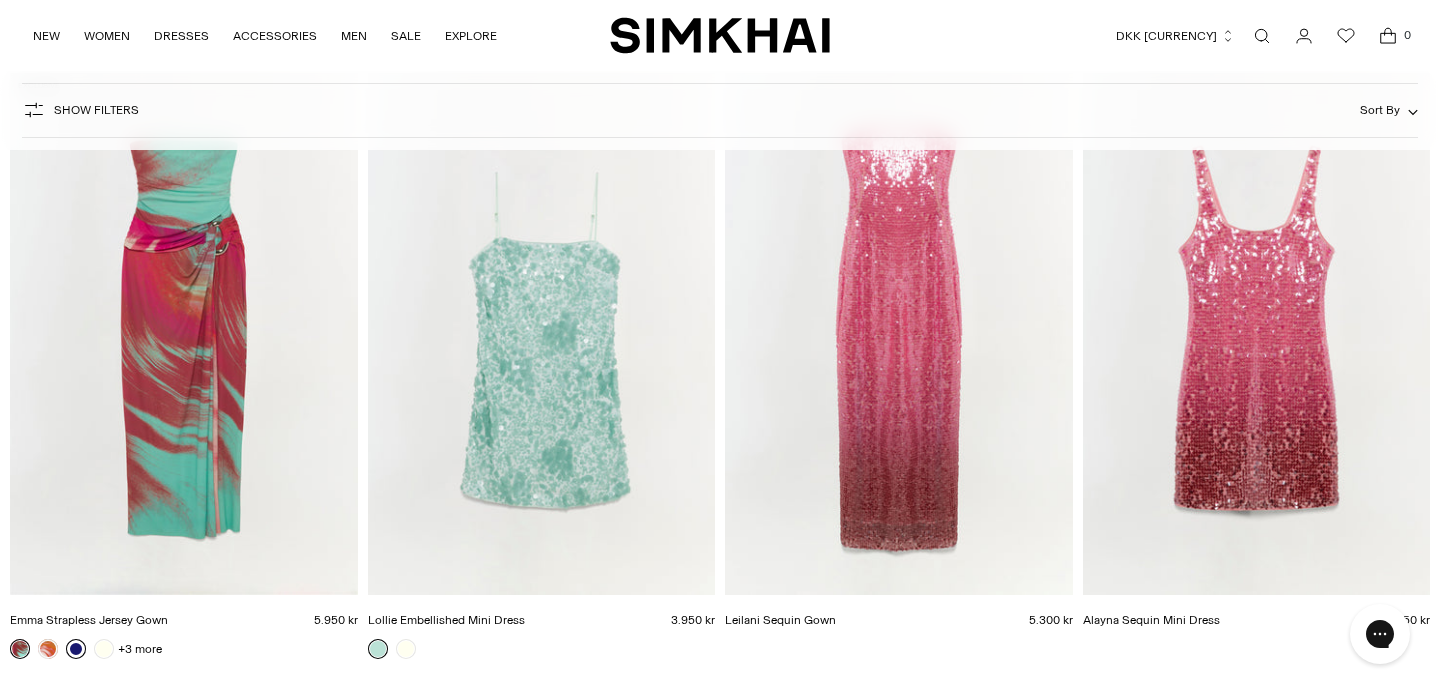 scroll, scrollTop: 3922, scrollLeft: 0, axis: vertical 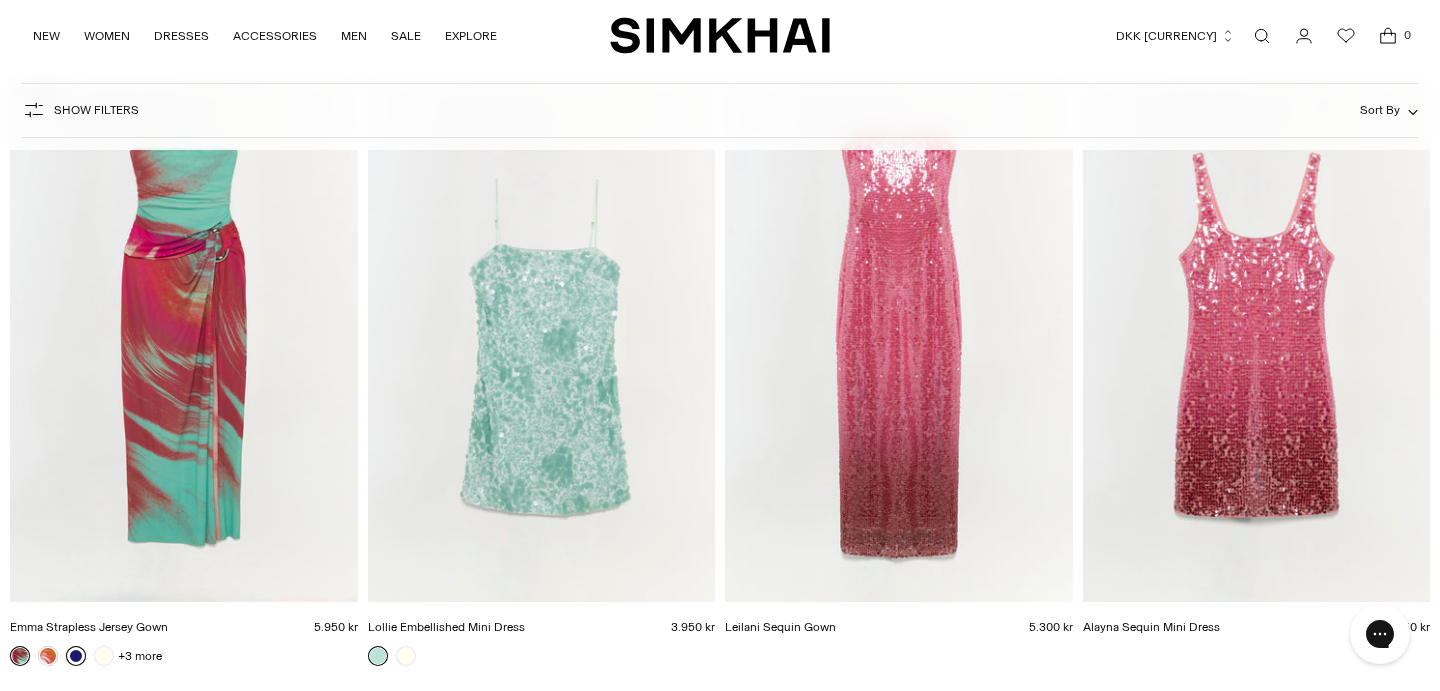 click at bounding box center [0, 0] 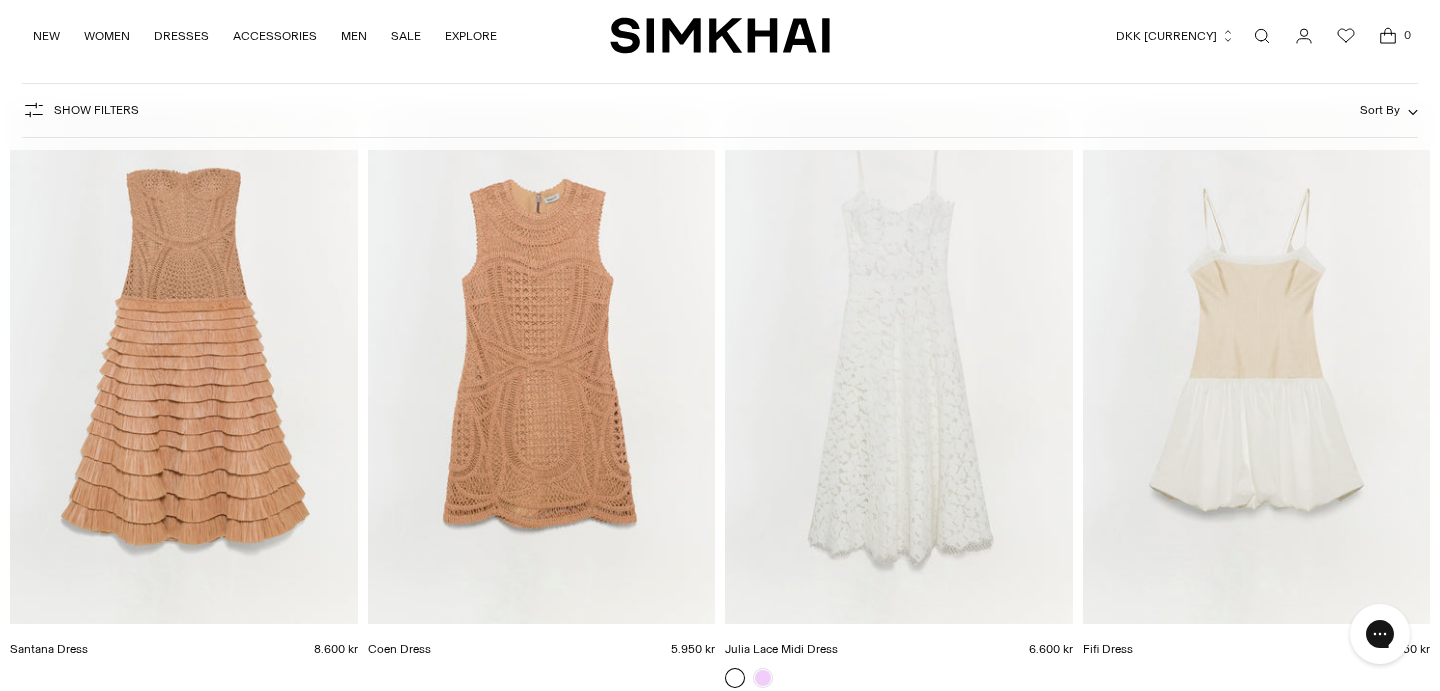 scroll, scrollTop: 4528, scrollLeft: 0, axis: vertical 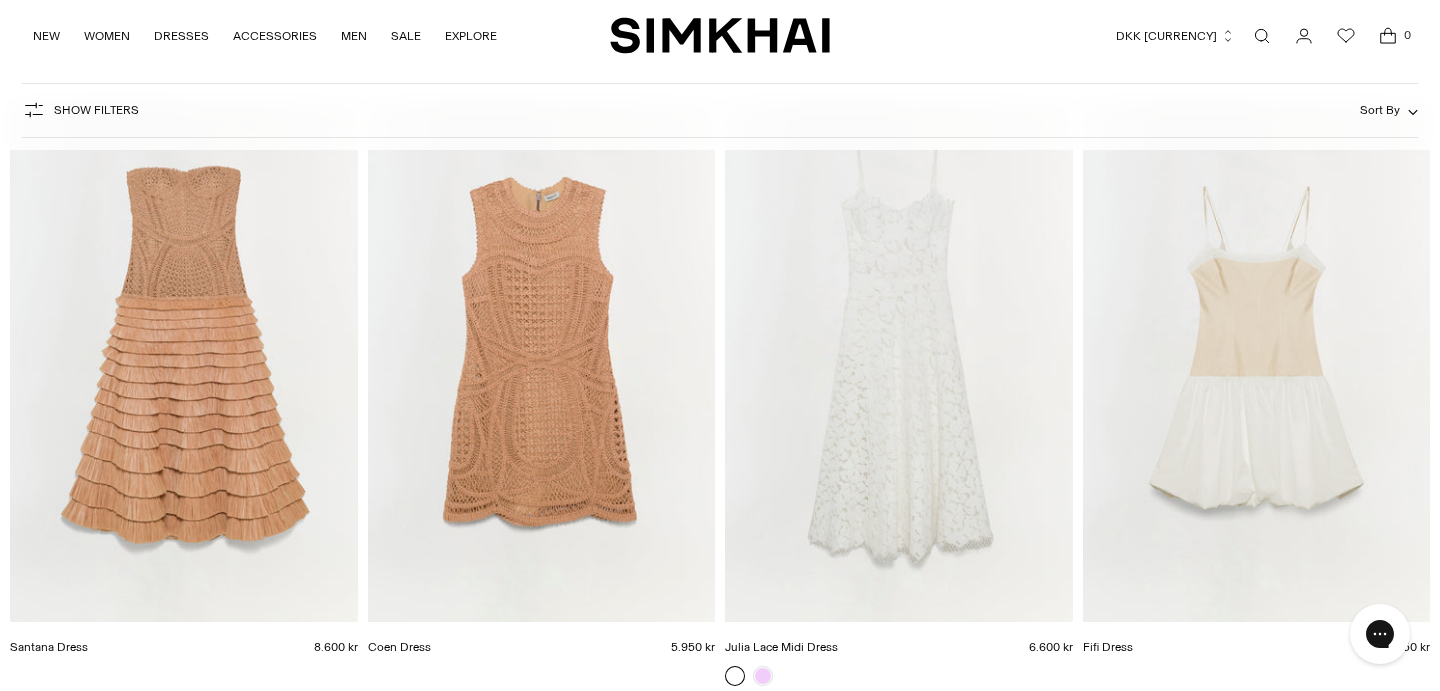 click at bounding box center [0, 0] 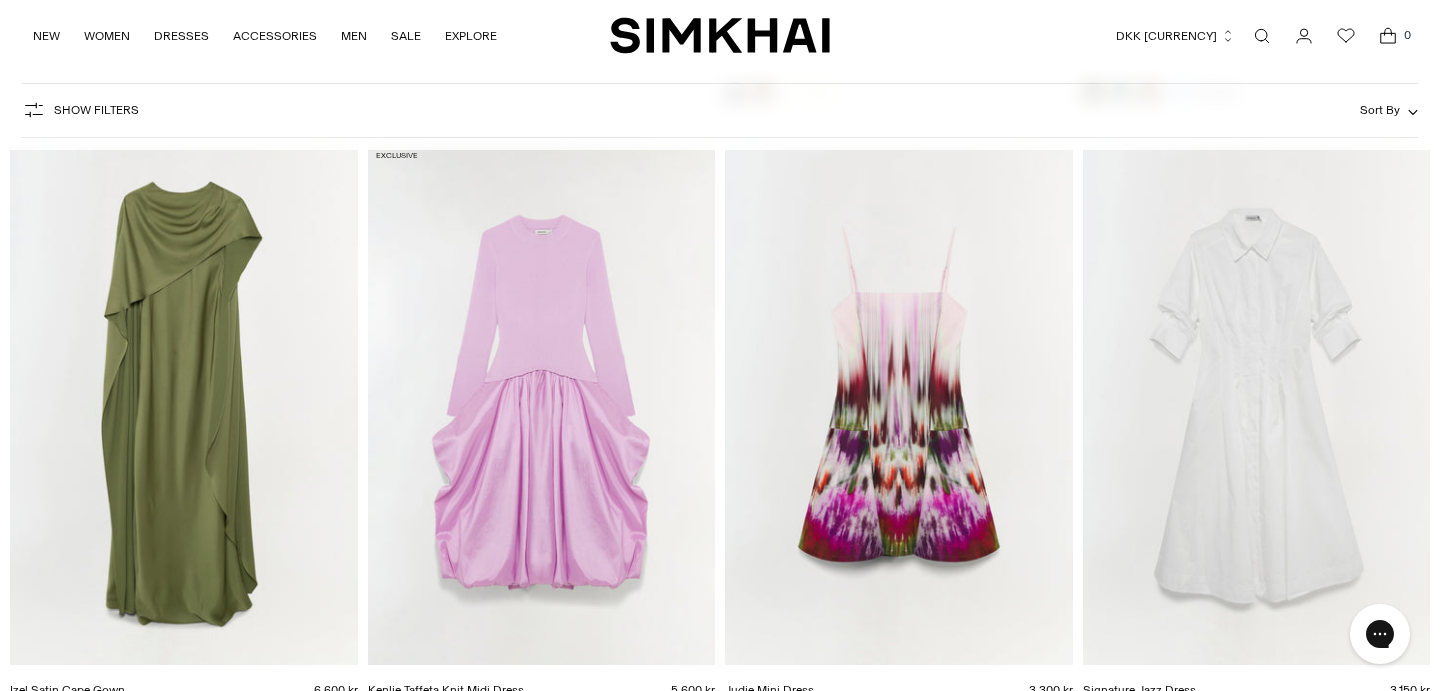 scroll, scrollTop: 6367, scrollLeft: 0, axis: vertical 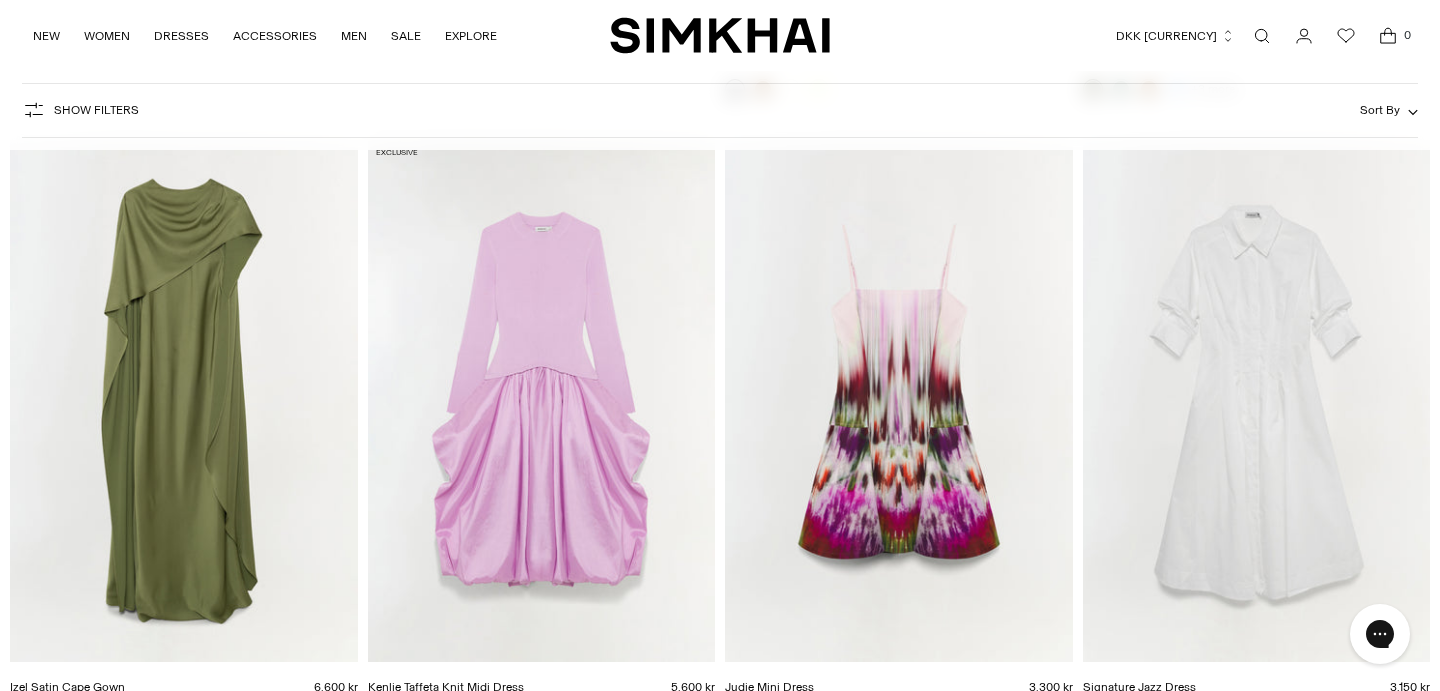 click at bounding box center (0, 0) 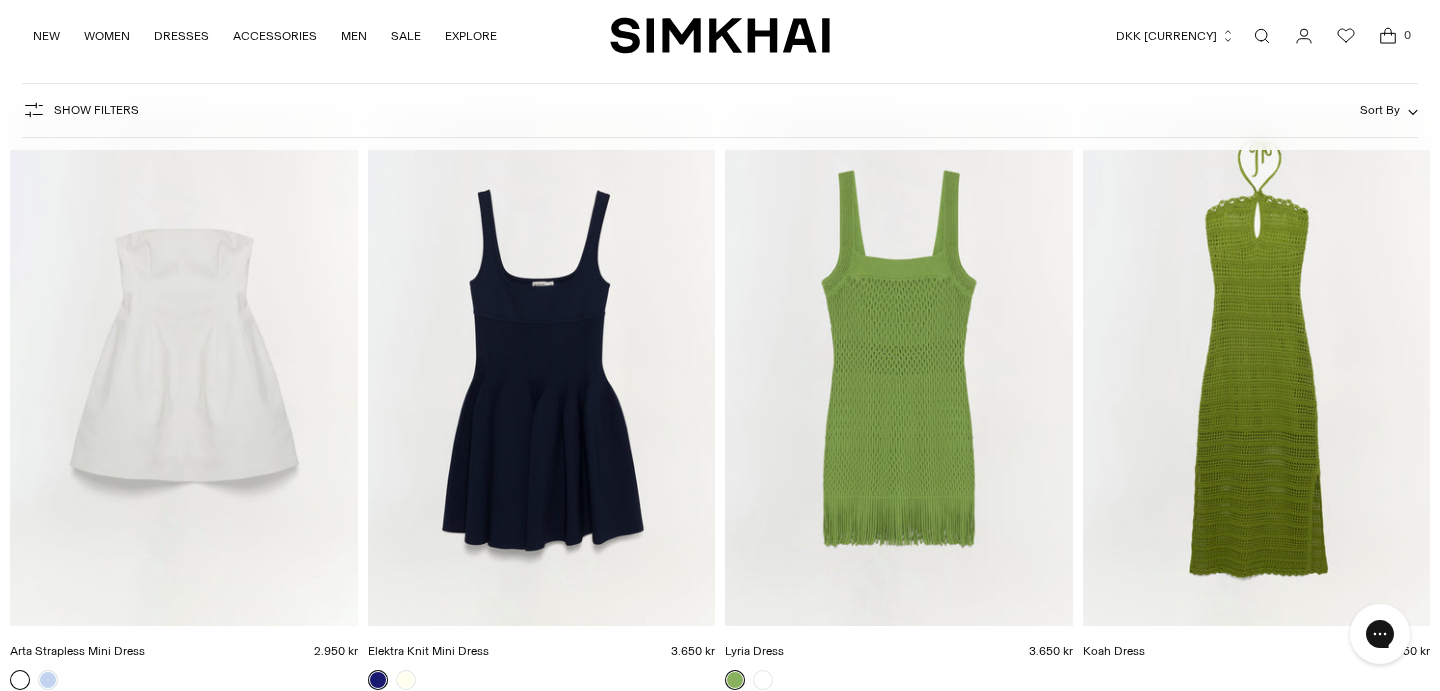 scroll, scrollTop: 19556, scrollLeft: 0, axis: vertical 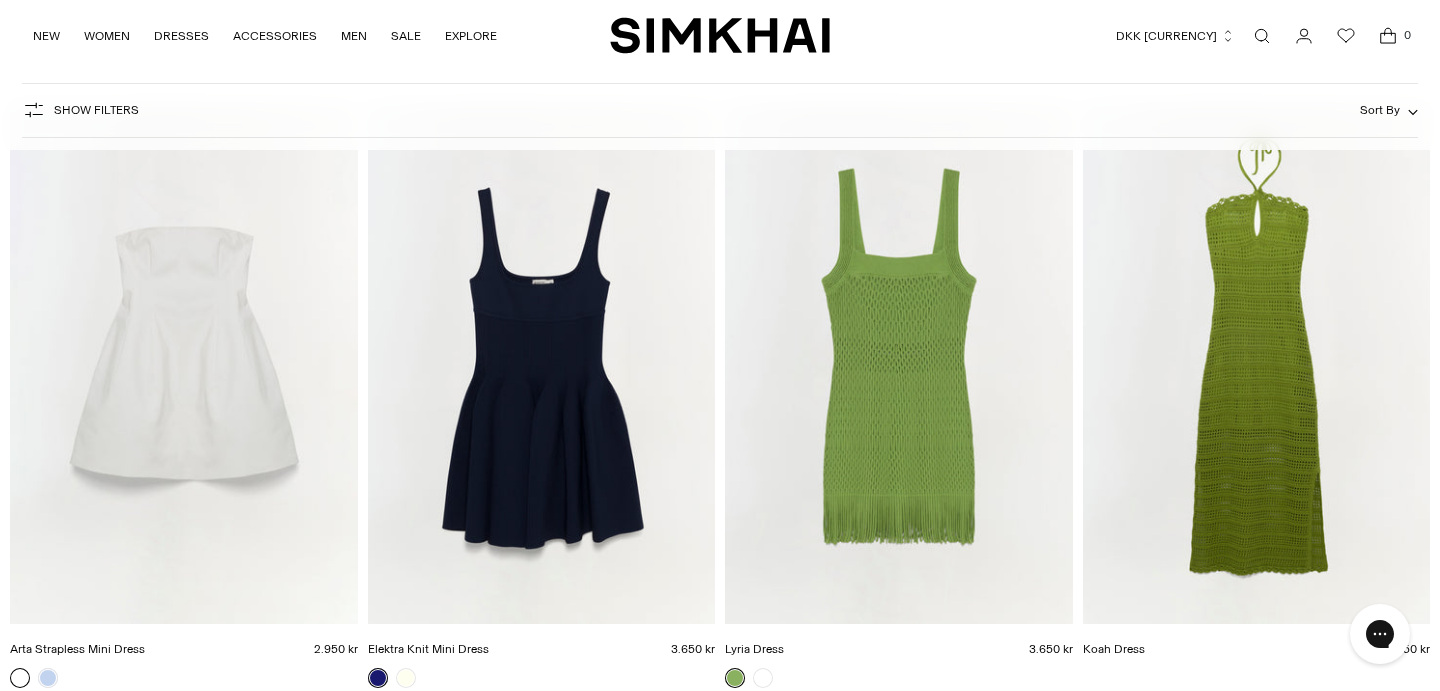 click at bounding box center [0, 0] 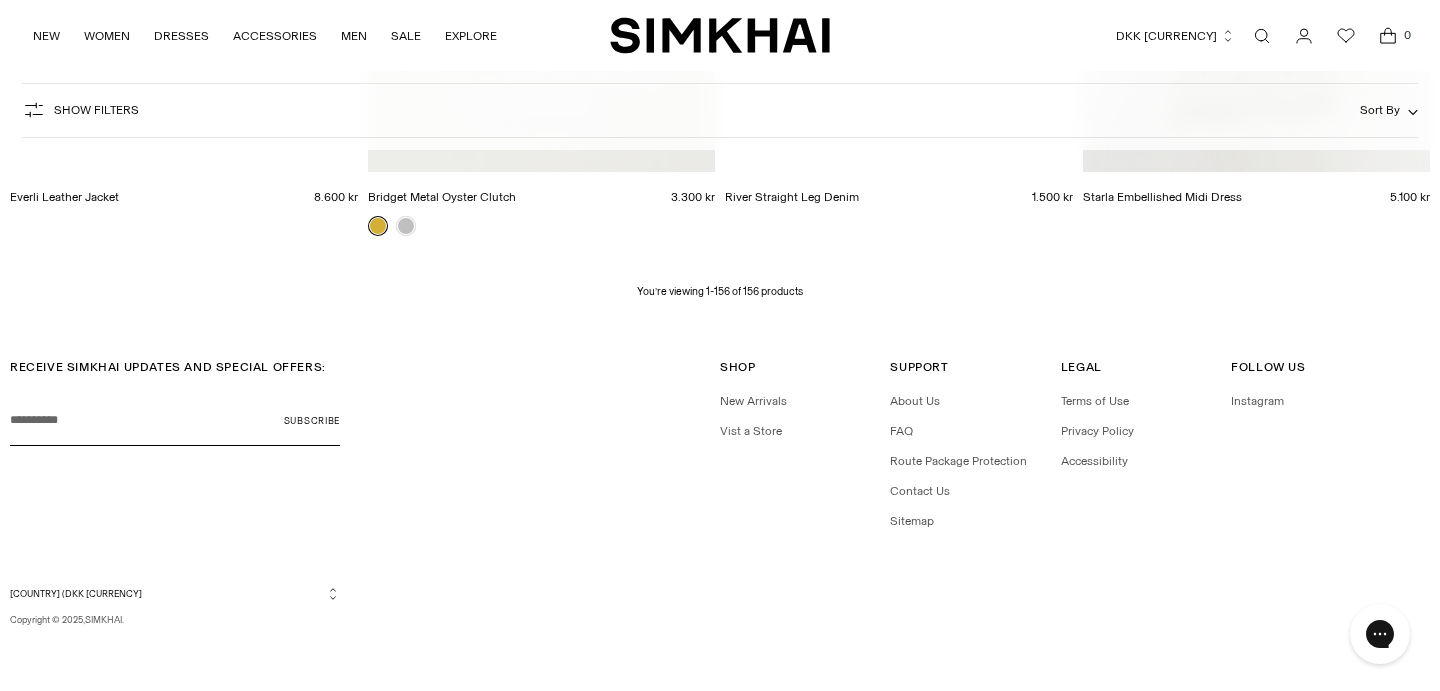 scroll, scrollTop: 24356, scrollLeft: 0, axis: vertical 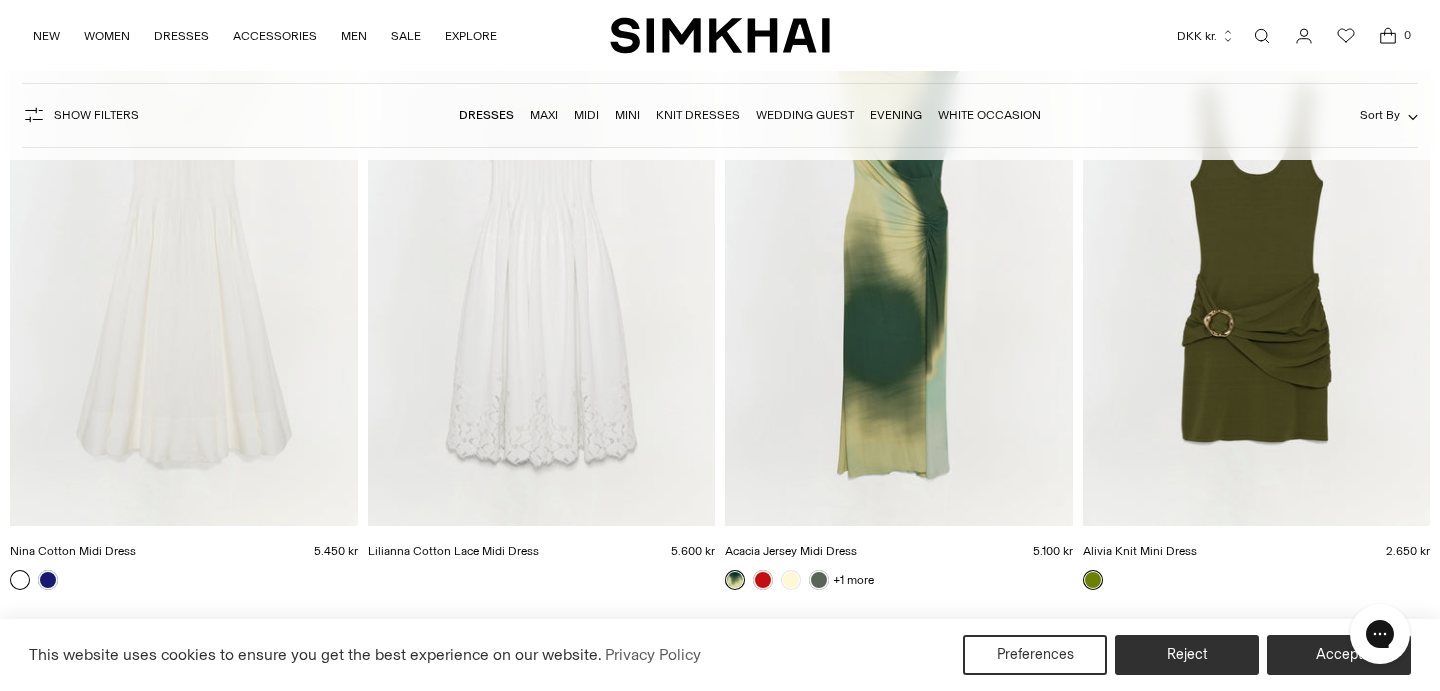 click at bounding box center (0, 0) 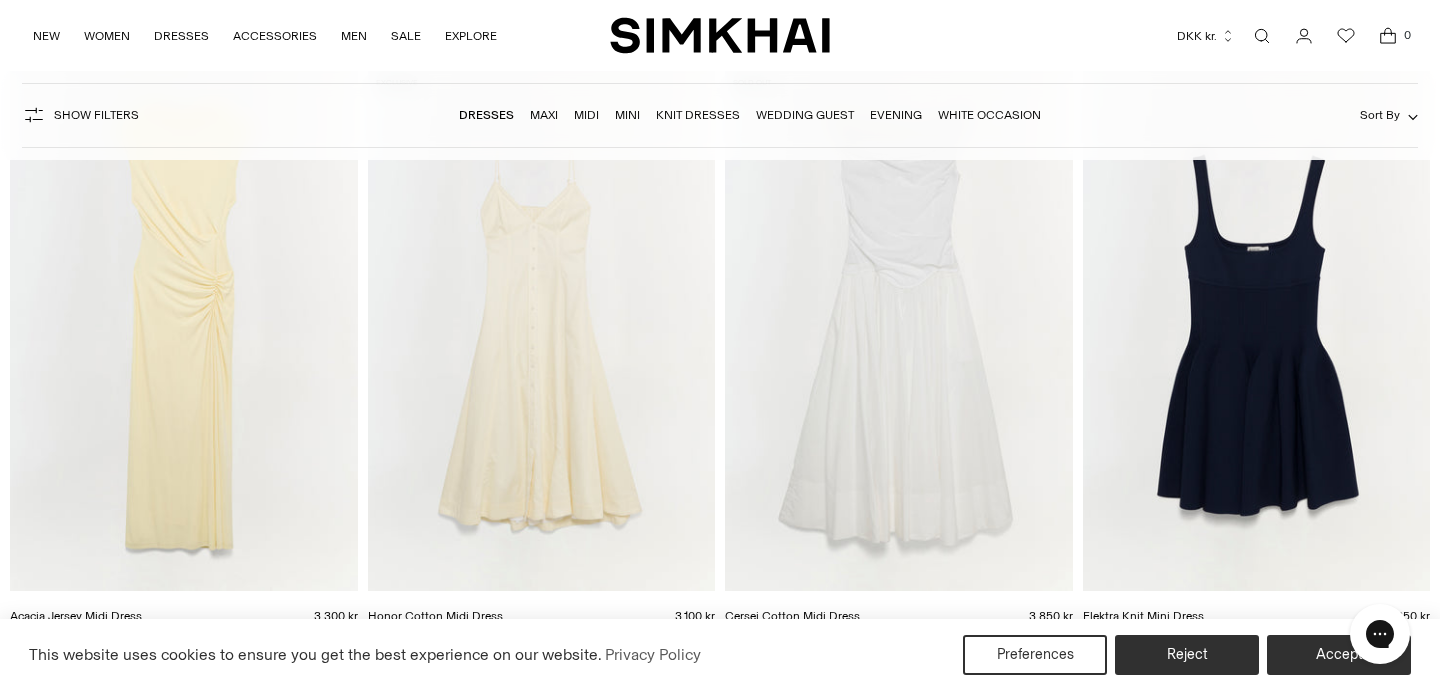 scroll, scrollTop: 27036, scrollLeft: 0, axis: vertical 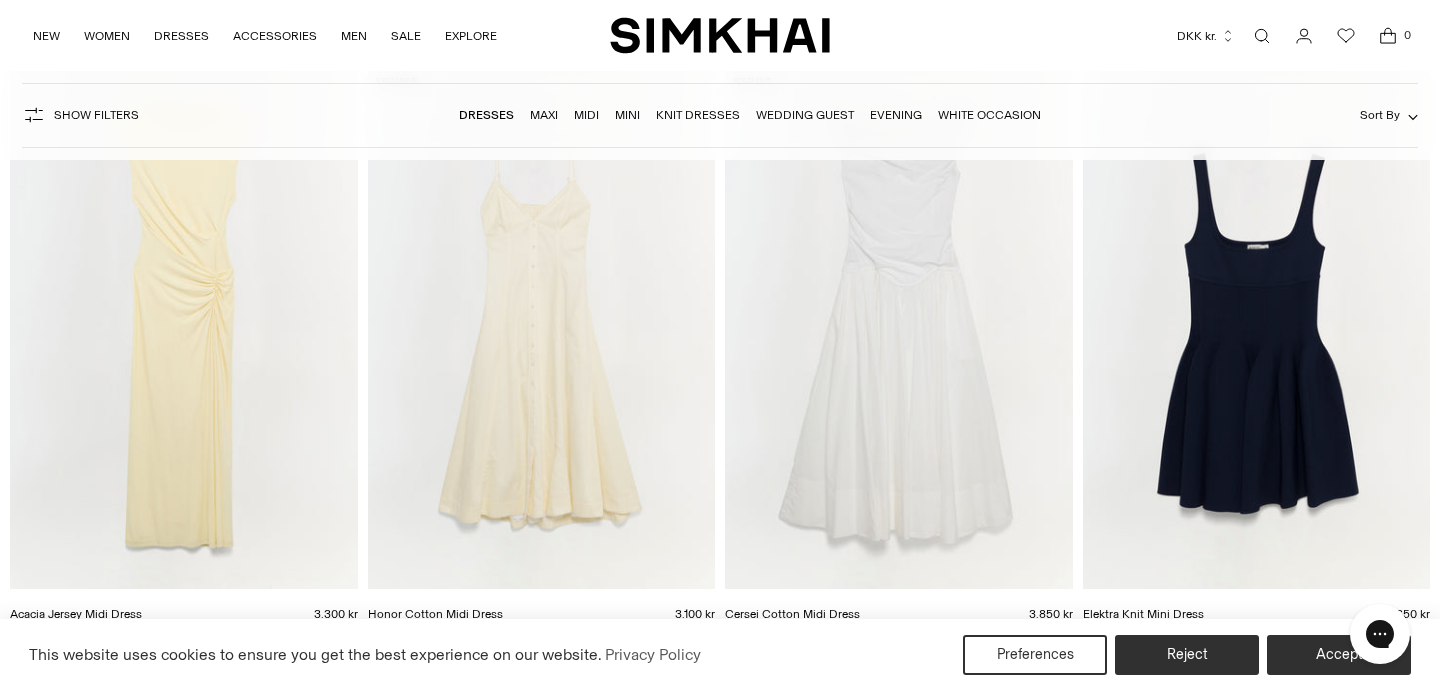 click at bounding box center [0, 0] 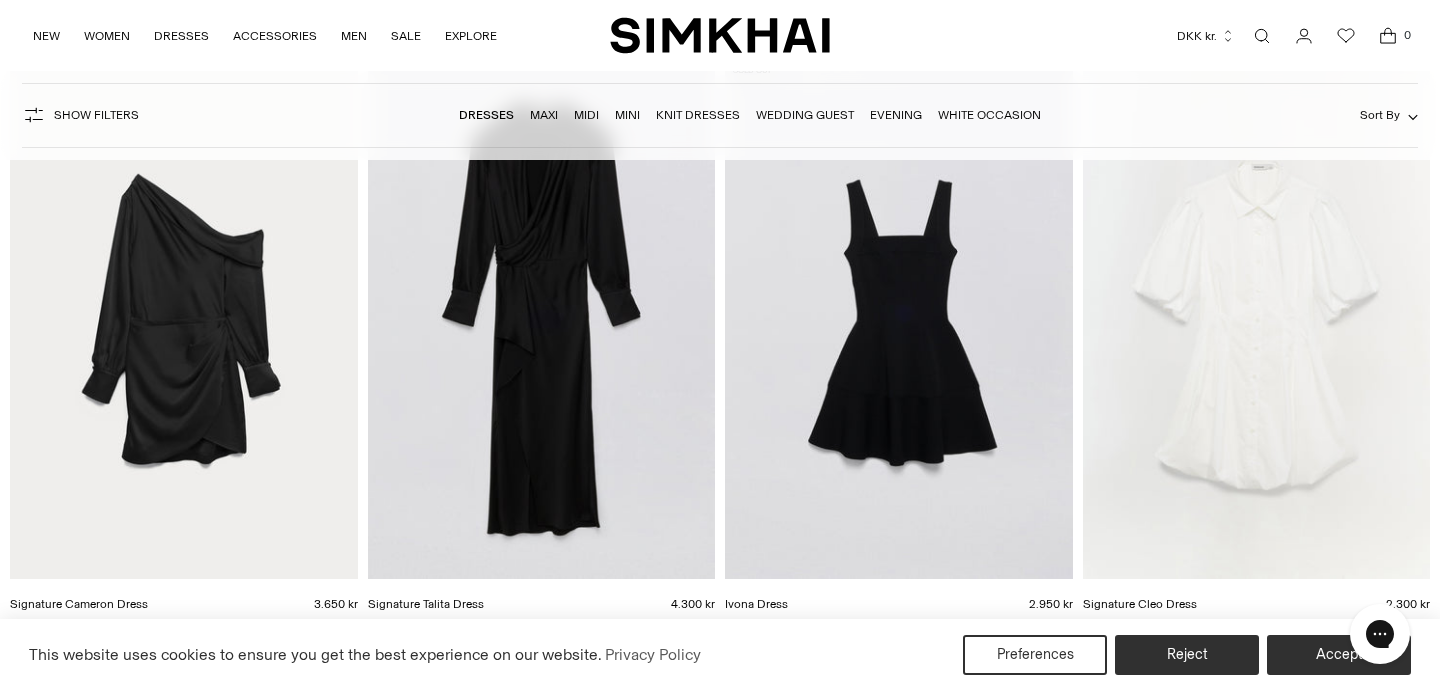 scroll, scrollTop: 32683, scrollLeft: 0, axis: vertical 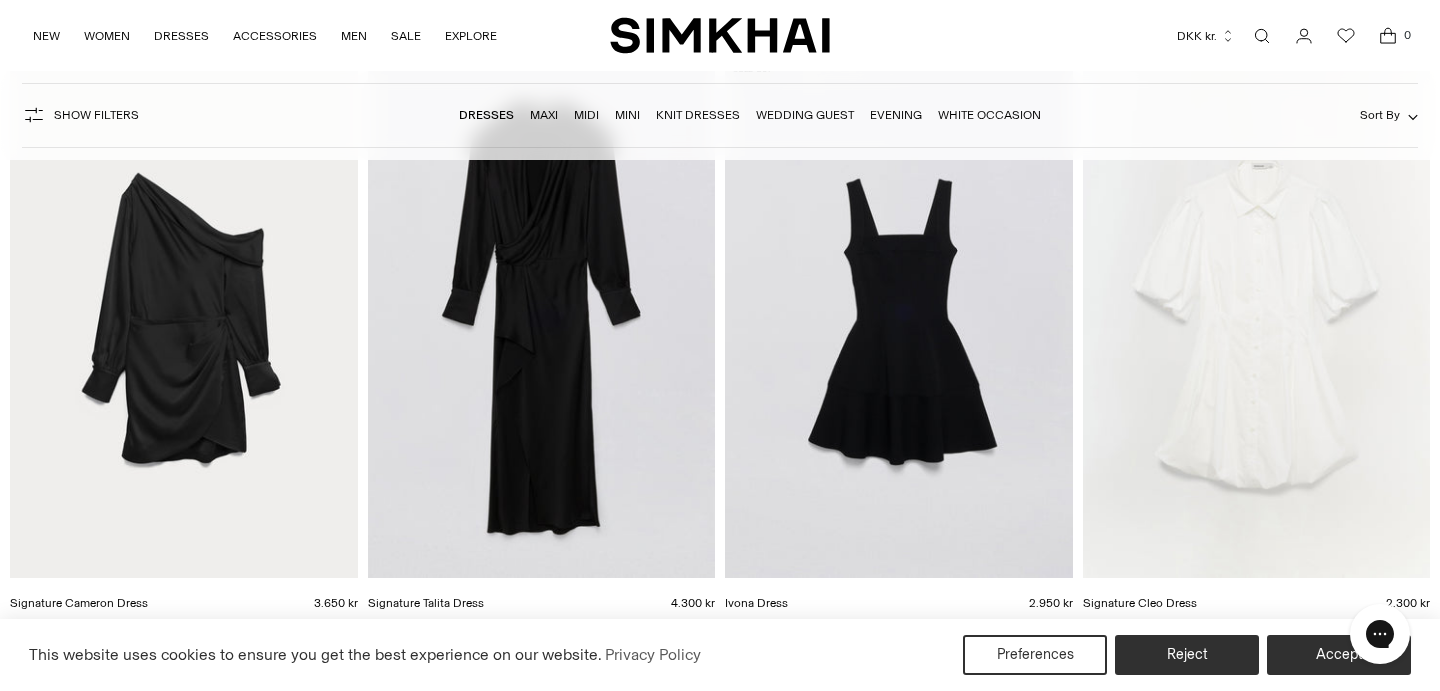 click at bounding box center [0, 0] 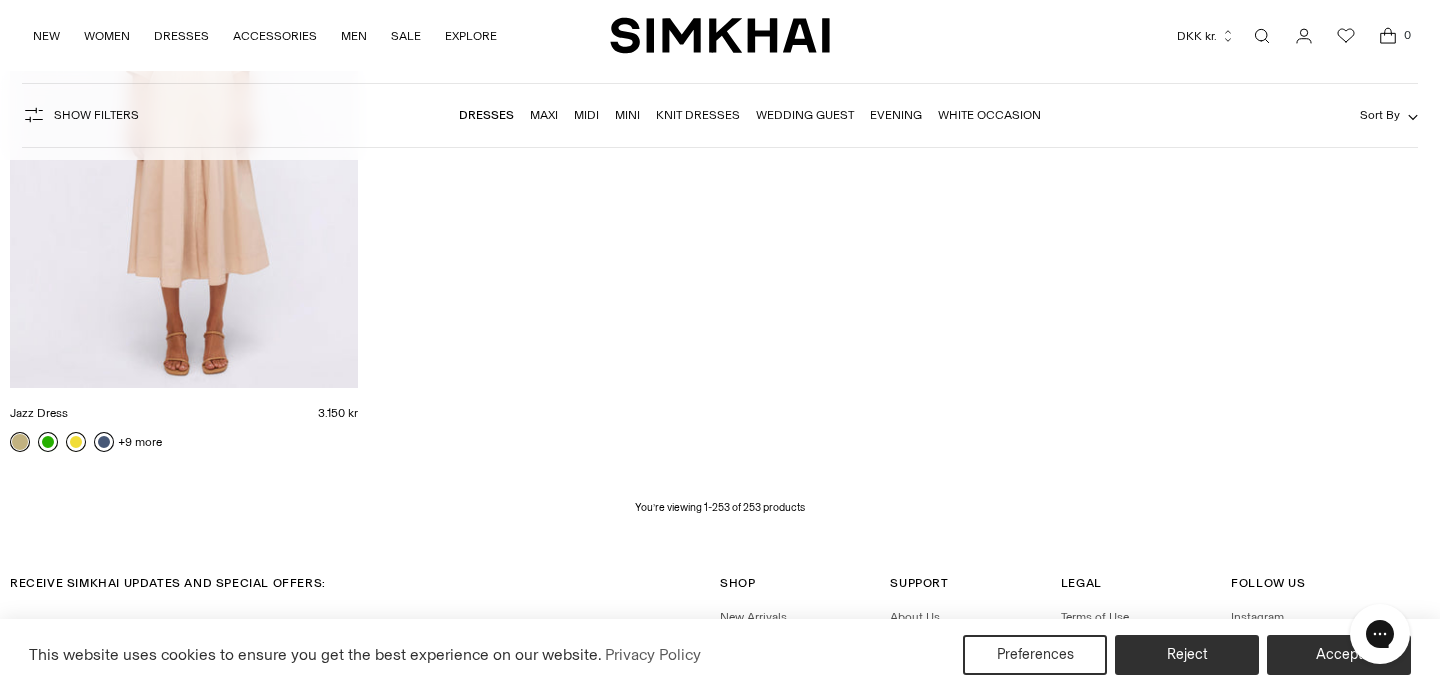 scroll, scrollTop: 39577, scrollLeft: 0, axis: vertical 